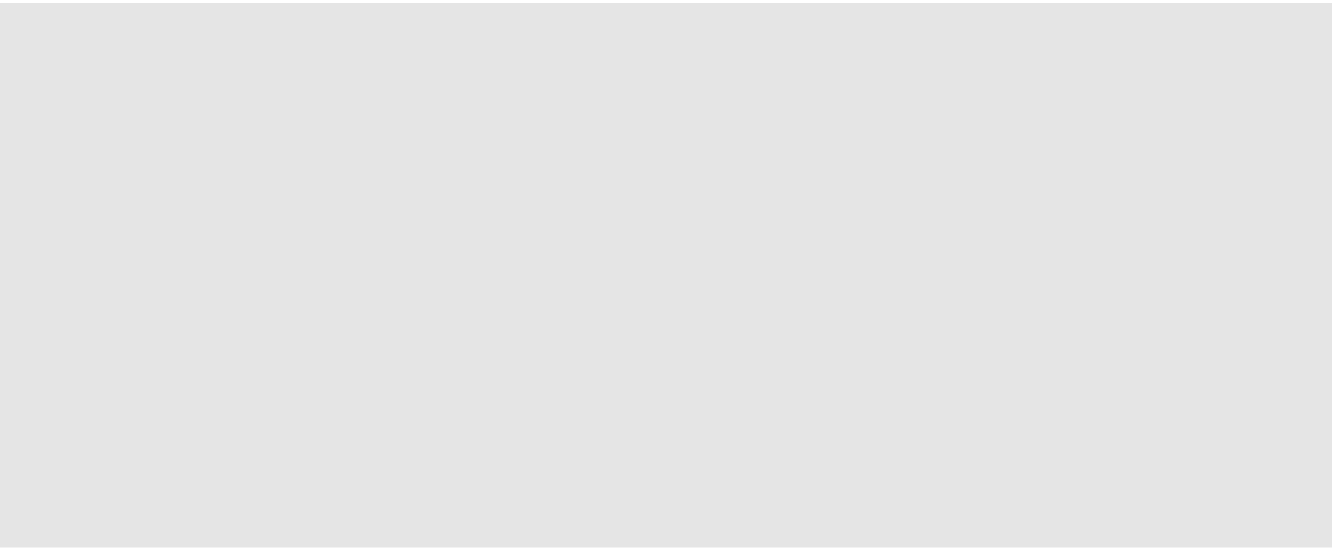 scroll, scrollTop: 0, scrollLeft: 0, axis: both 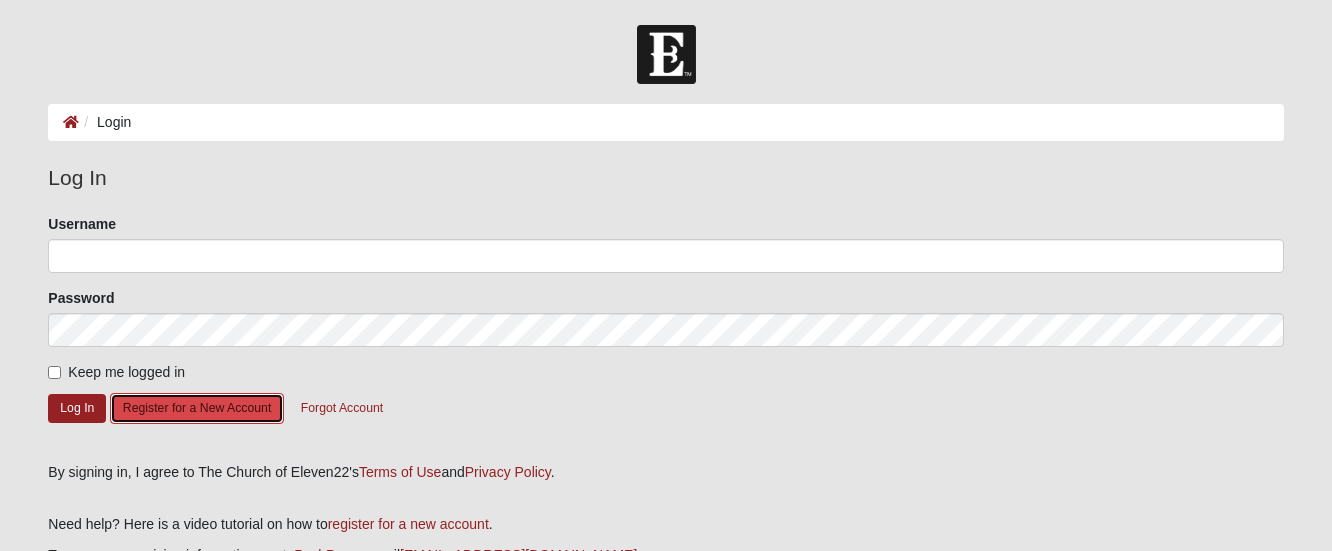 click on "Register for a New Account" 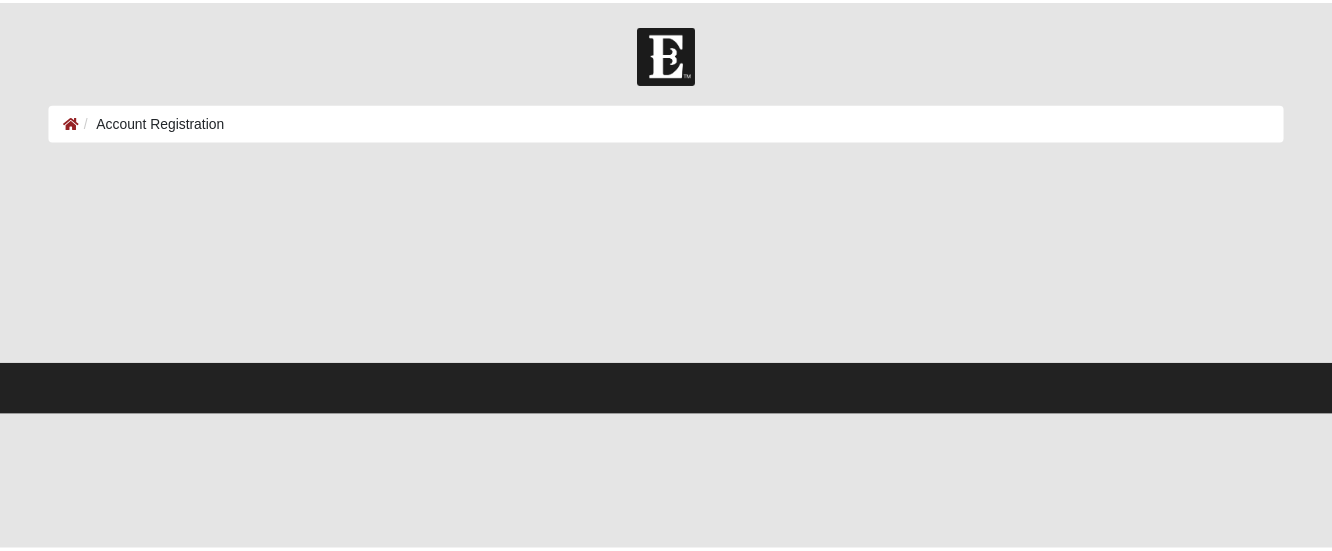scroll, scrollTop: 0, scrollLeft: 0, axis: both 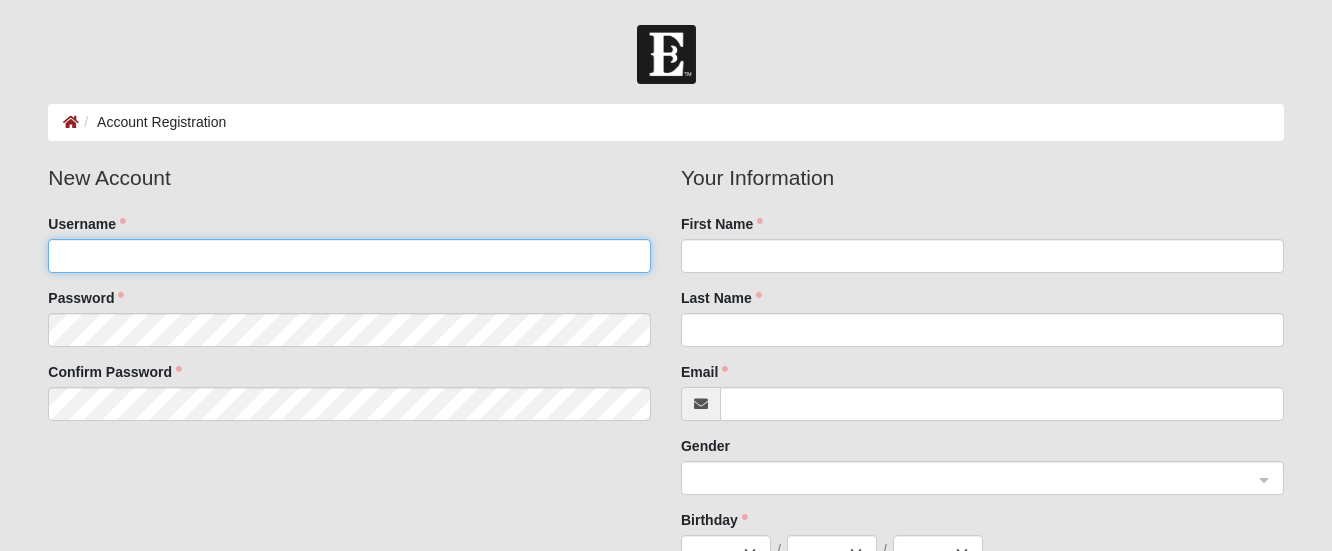 click on "Username" 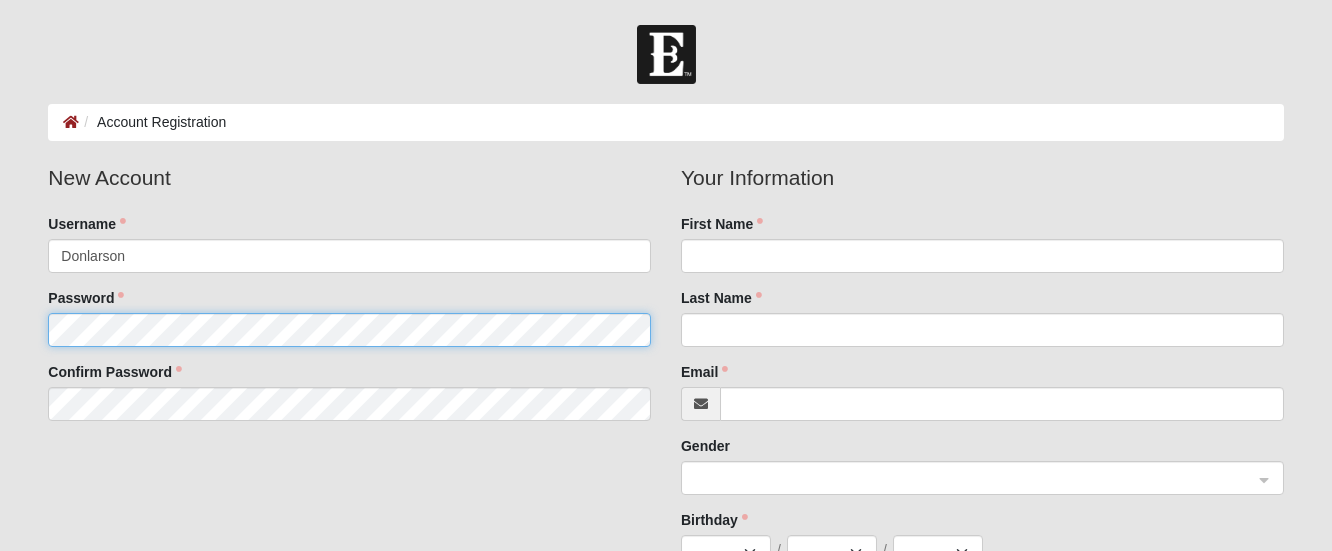 click on "New Account   Username    Donlarson     Password        Confirm Password" at bounding box center [349, 299] 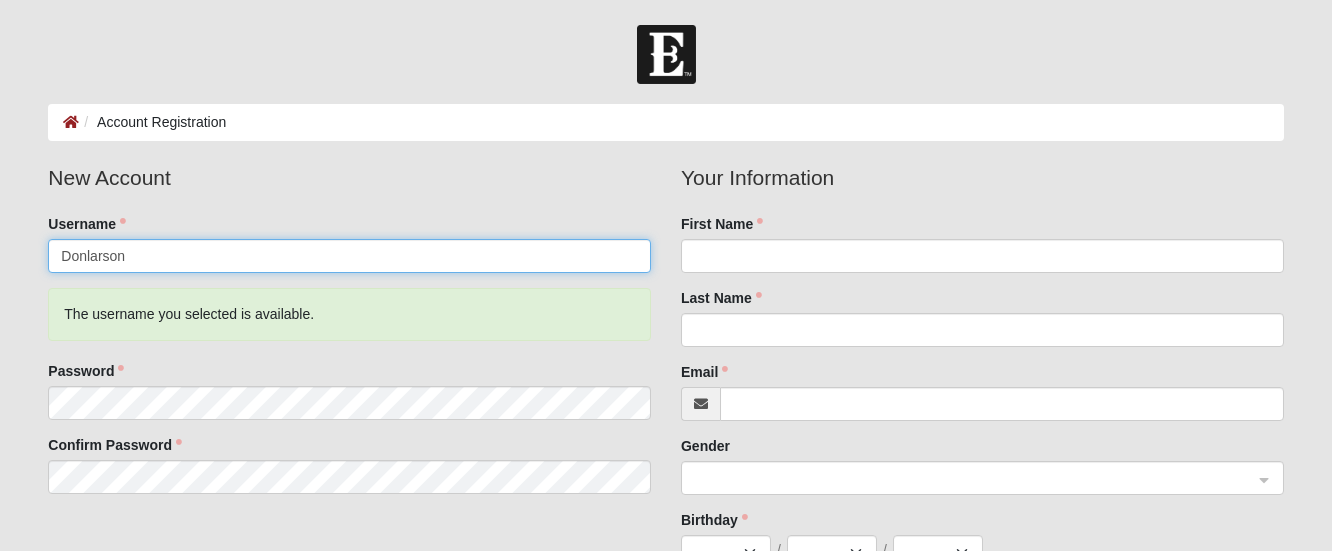click on "Donlarson" 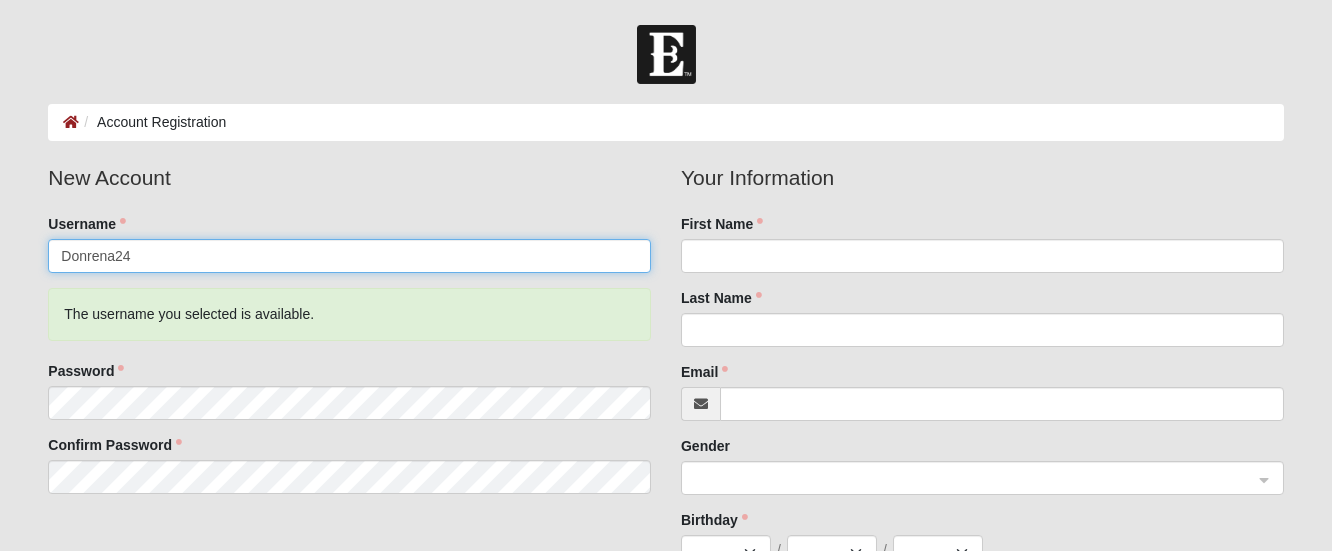 drag, startPoint x: 262, startPoint y: 246, endPoint x: 265, endPoint y: 256, distance: 10.440307 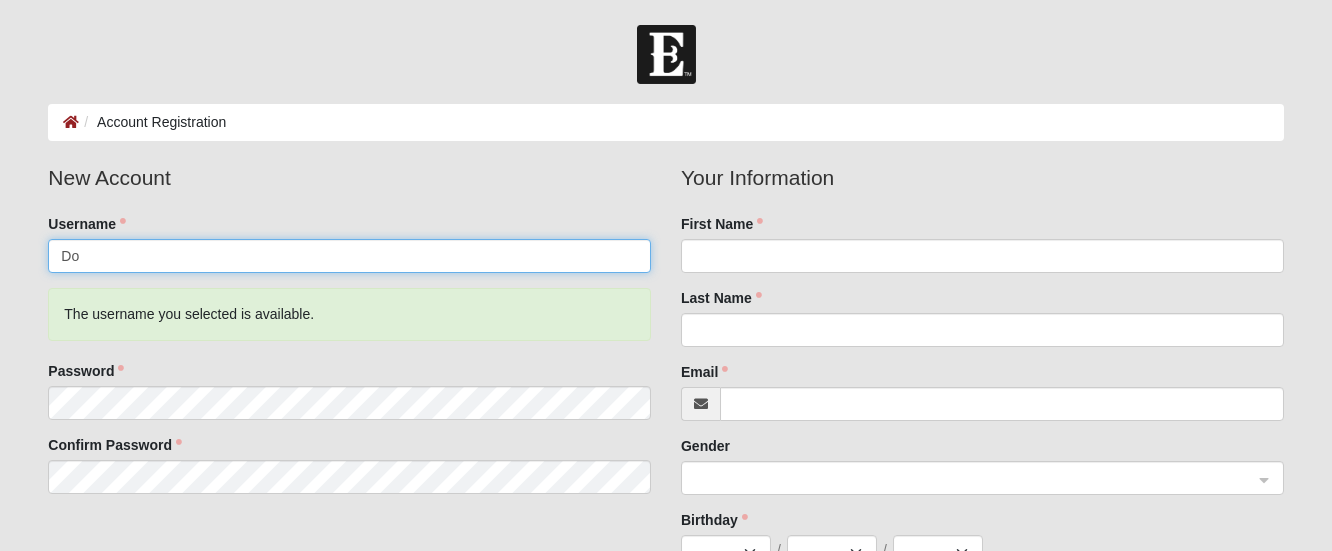 type on "D" 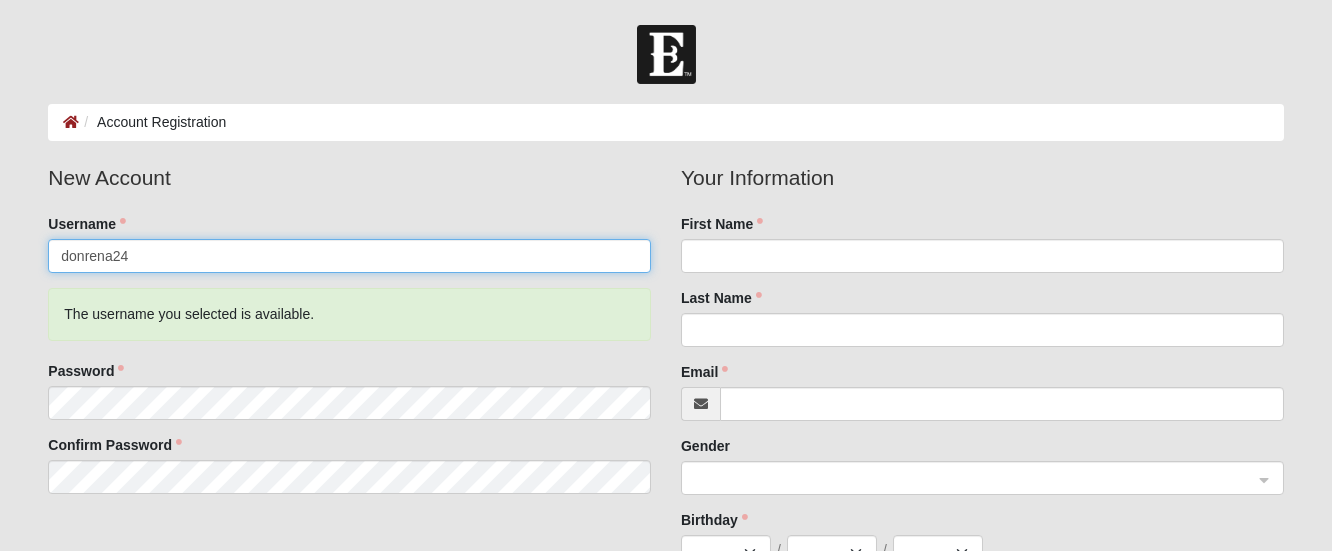 click on "donrena24" 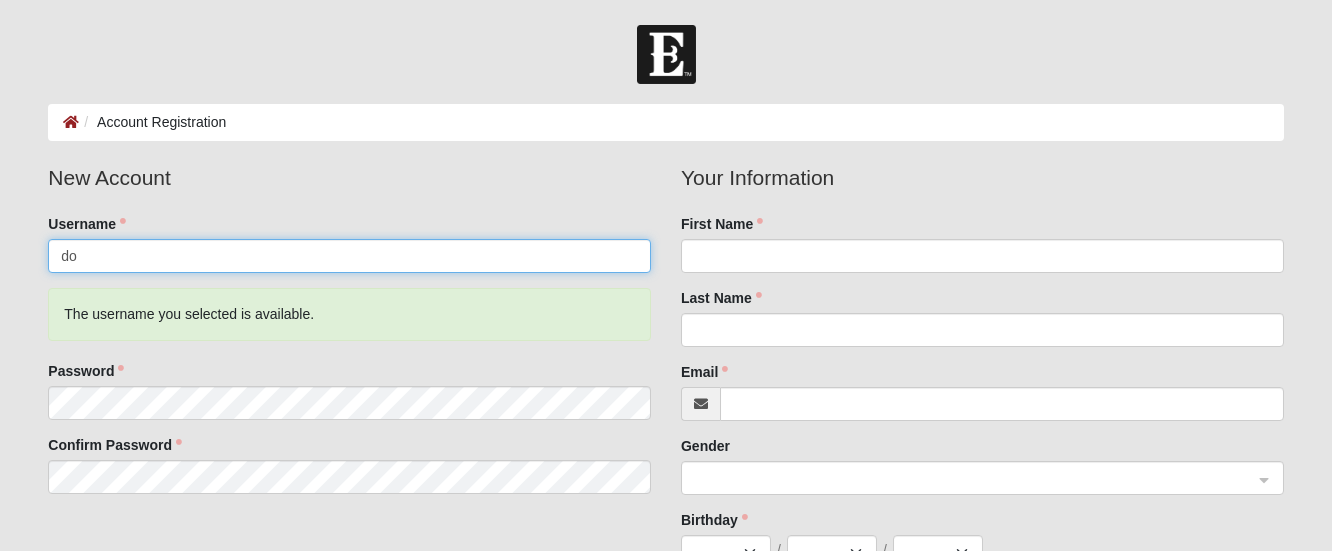 type on "d" 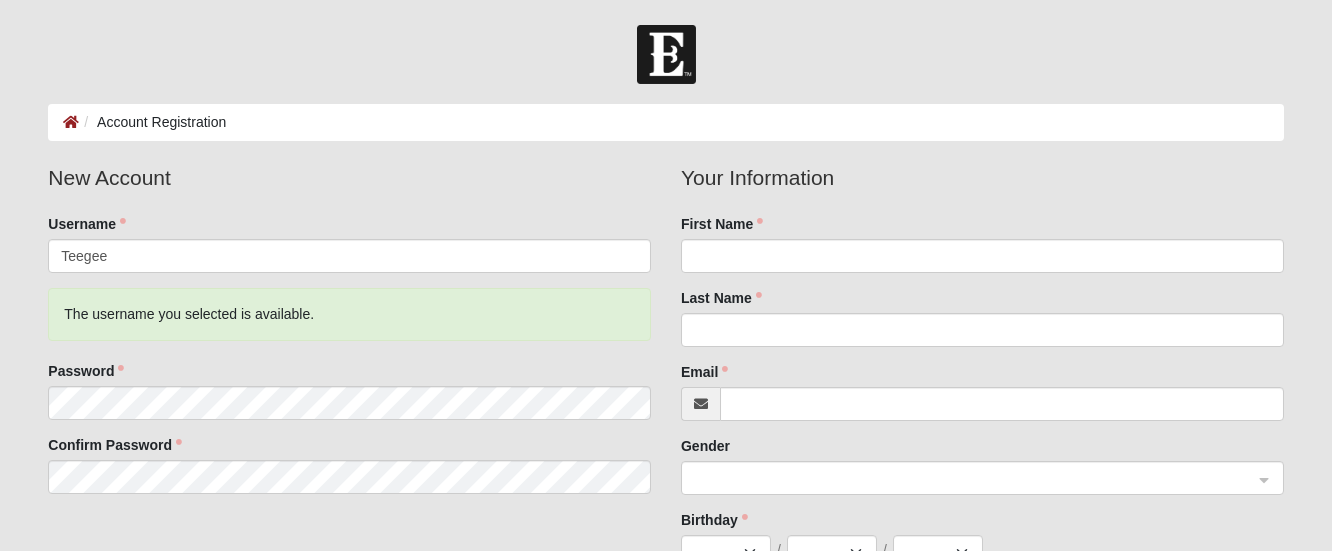 click on "The username you selected is available." 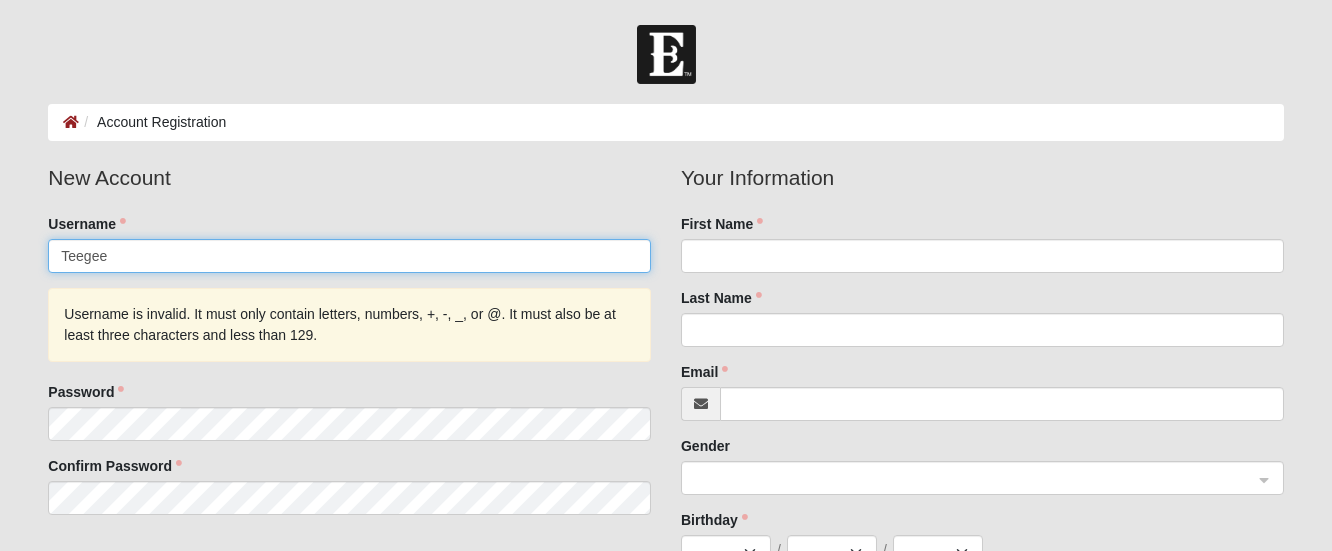 click on "Teegee" 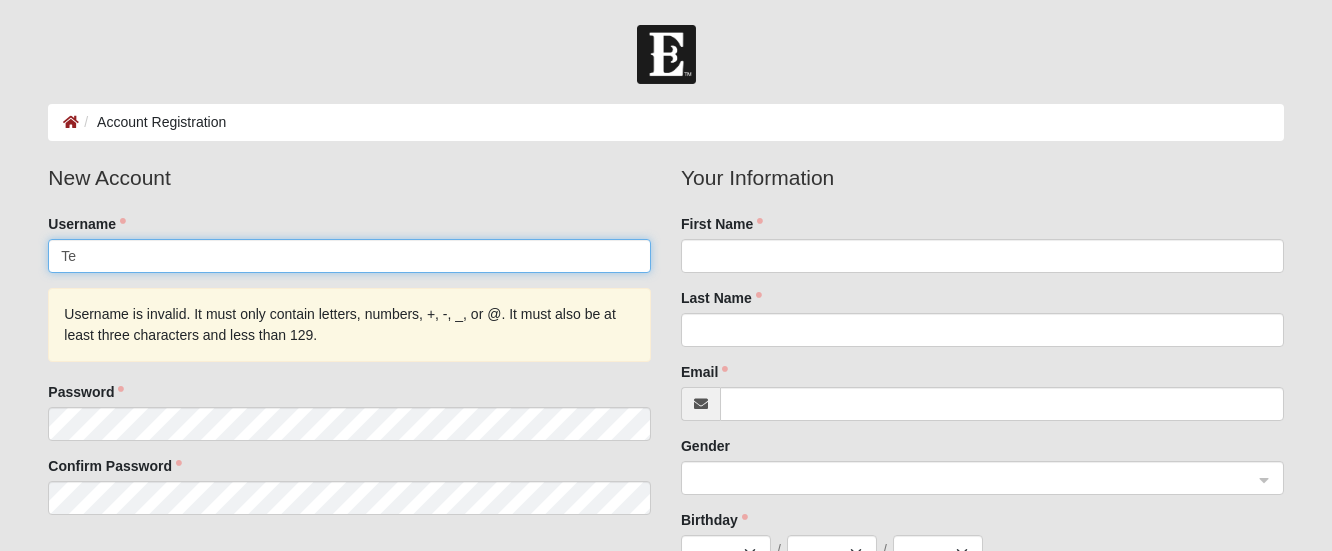 type on "T" 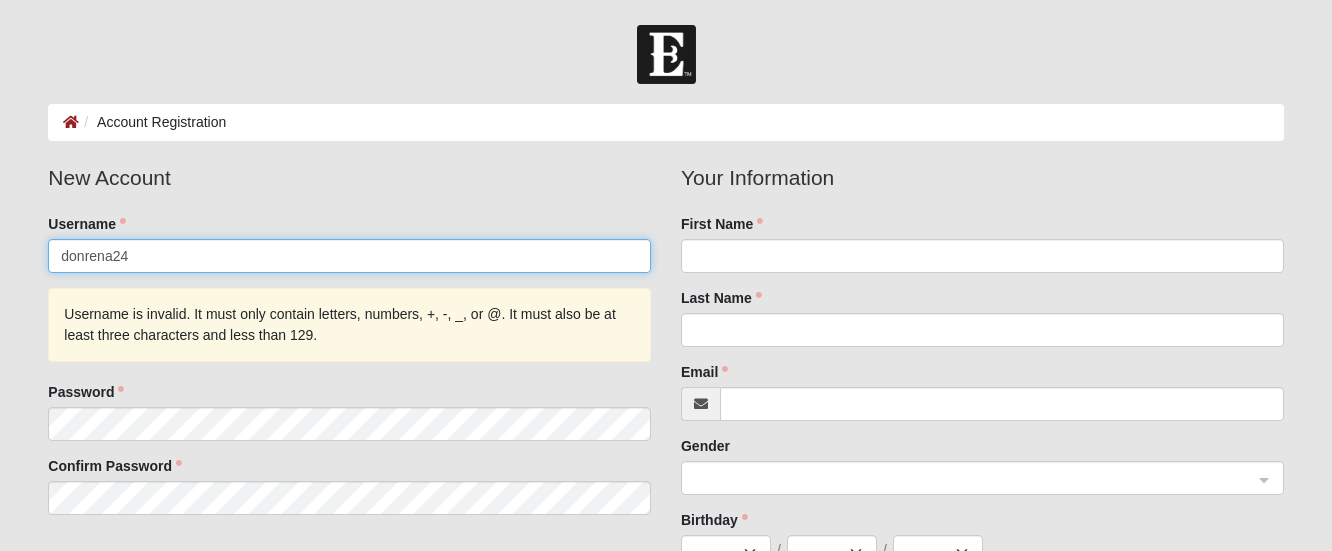 type on "donrena24" 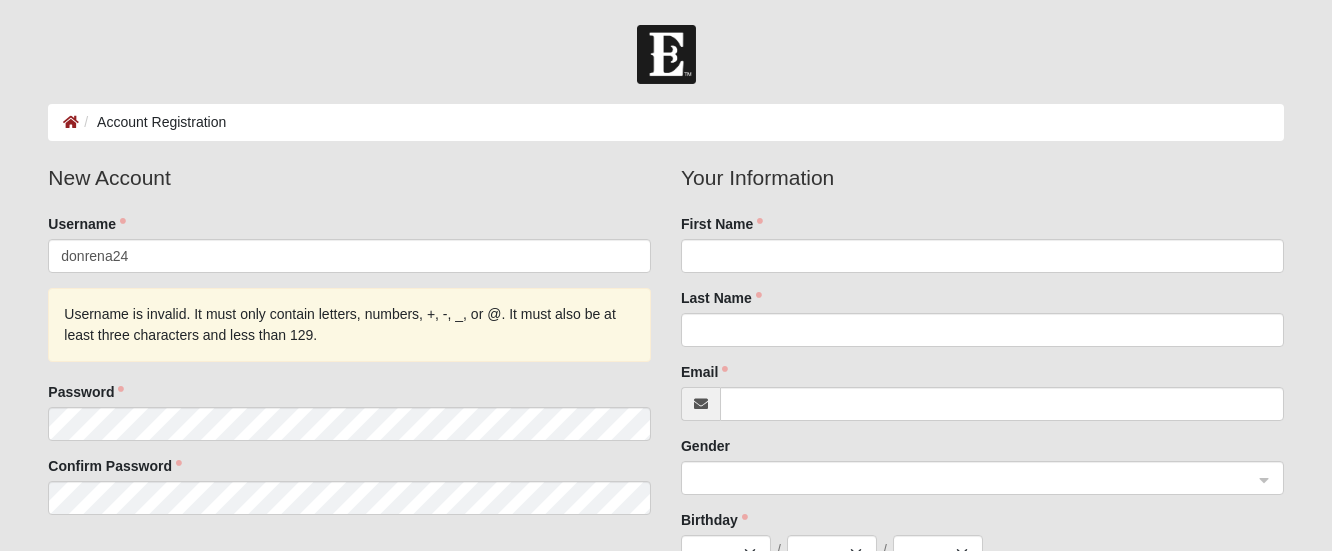 click on "New Account   Username    donrena24   Username is invalid. It must only contain letters, numbers, +, -, _, or @. It must also be at least three characters and less than 129.   Password        Confirm Password" at bounding box center (349, 346) 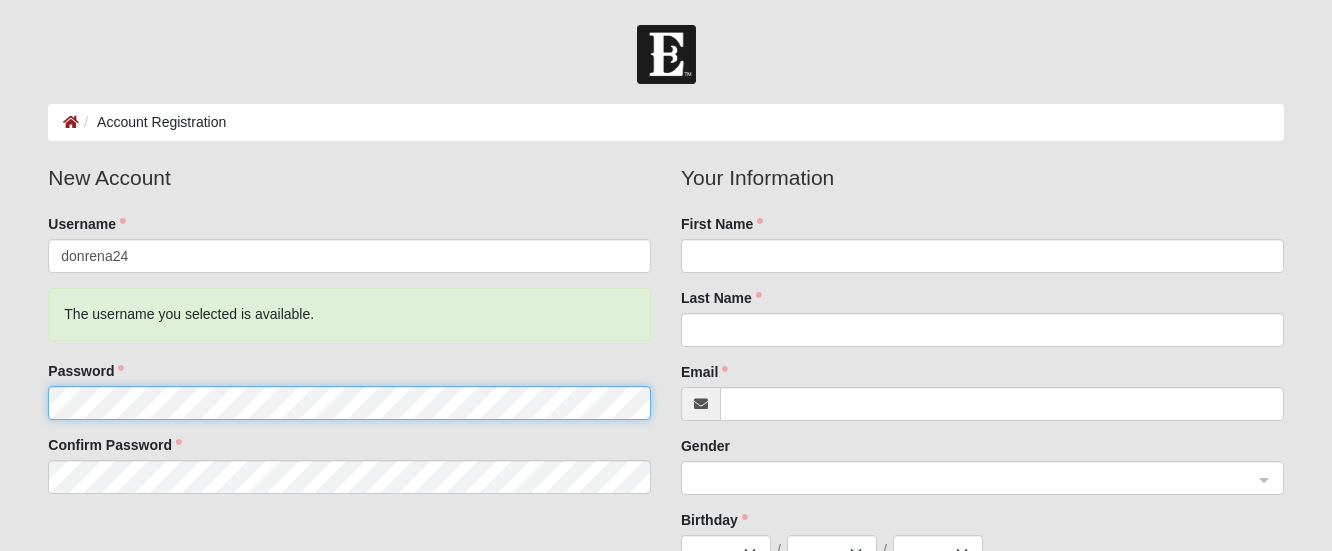 click 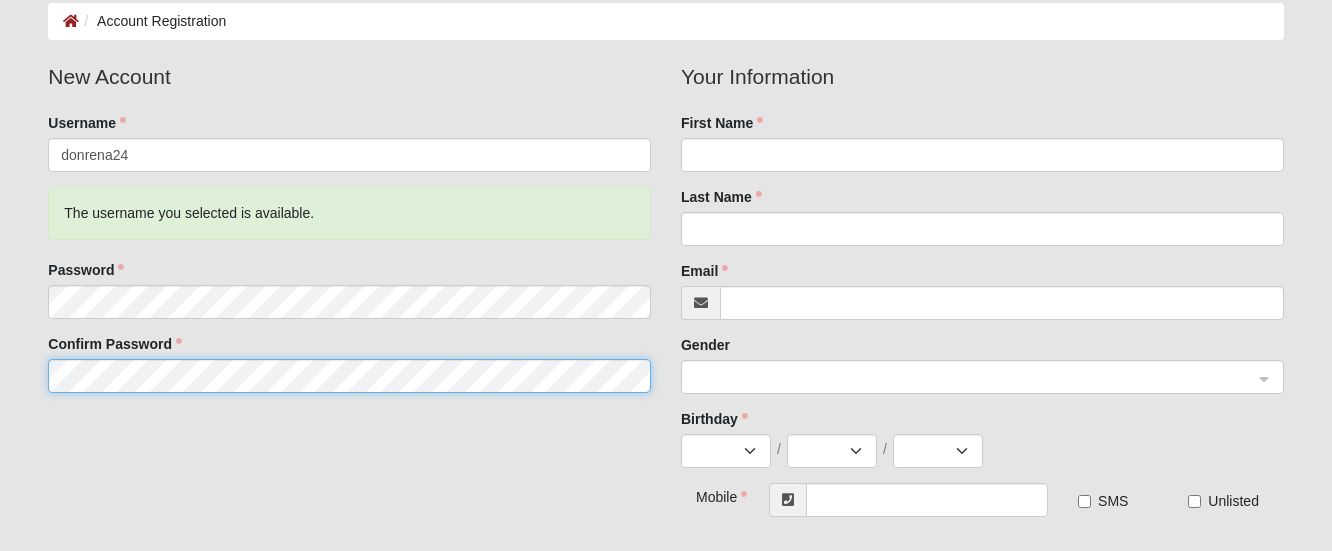 scroll, scrollTop: 100, scrollLeft: 0, axis: vertical 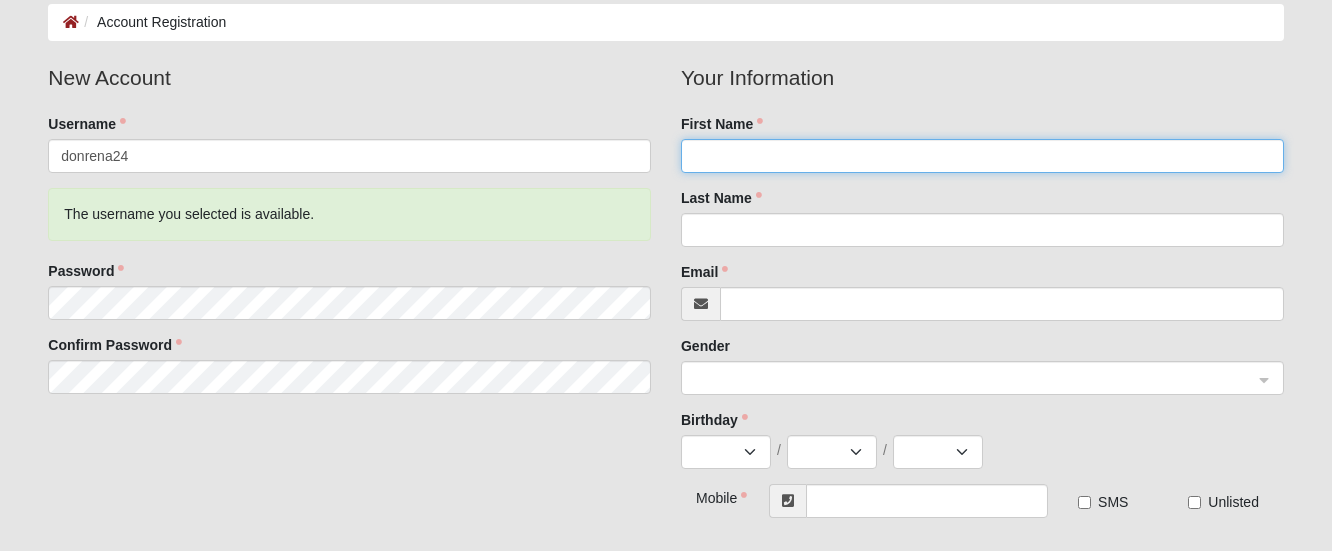 click on "First Name" 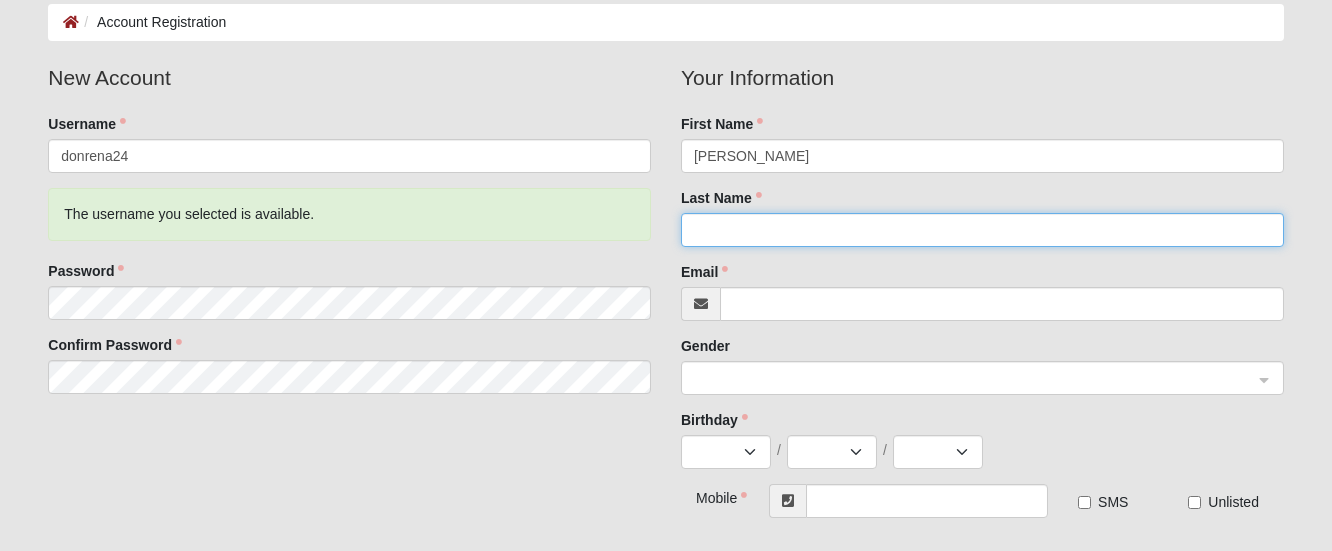type on "[PERSON_NAME]" 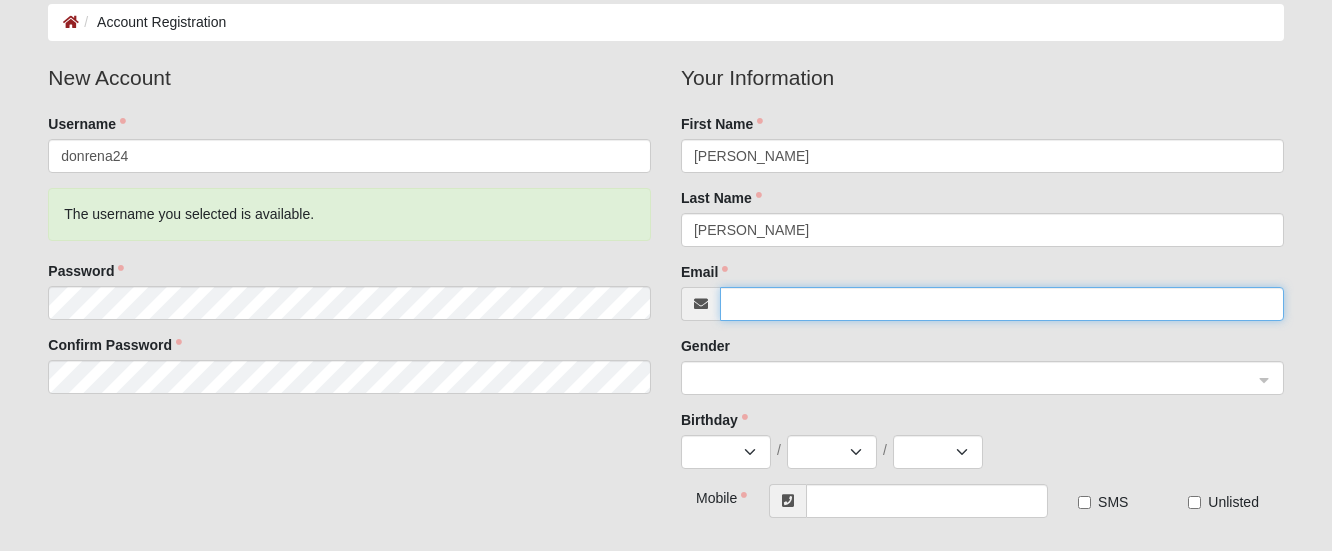 type on "[EMAIL_ADDRESS][DOMAIN_NAME]" 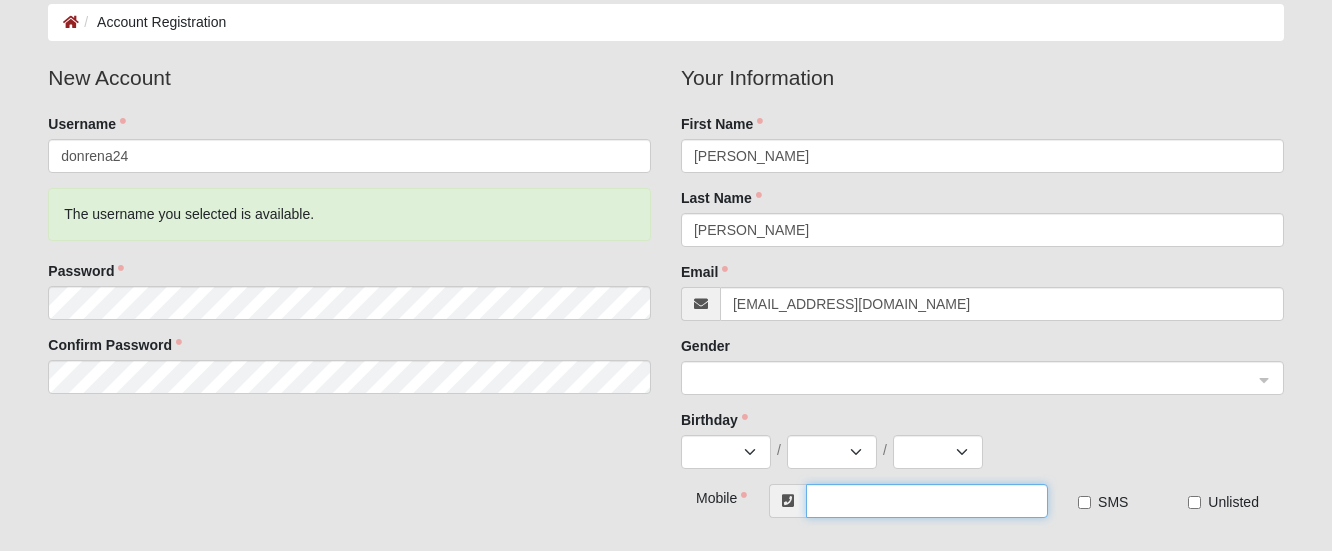 type on "[PHONE_NUMBER]" 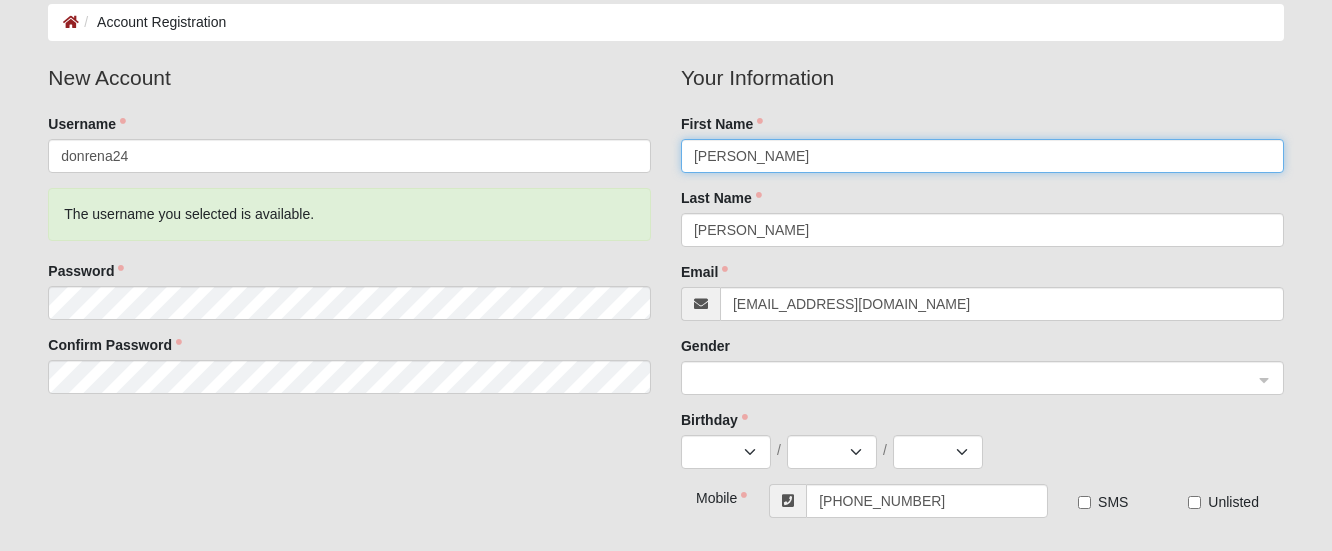 click 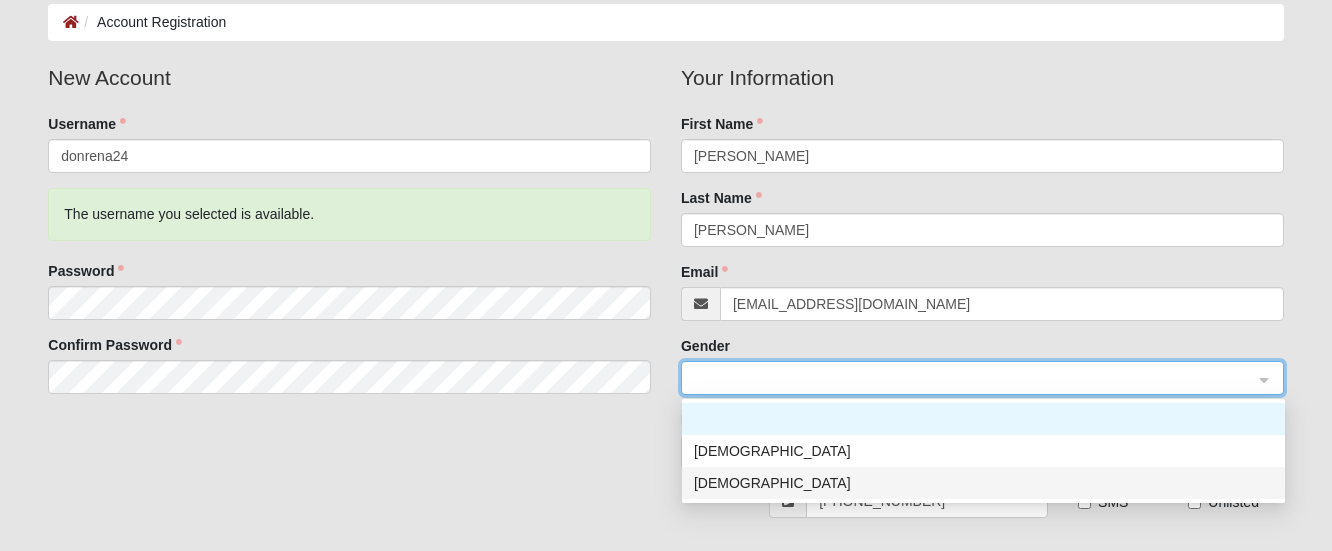 click on "[DEMOGRAPHIC_DATA]" 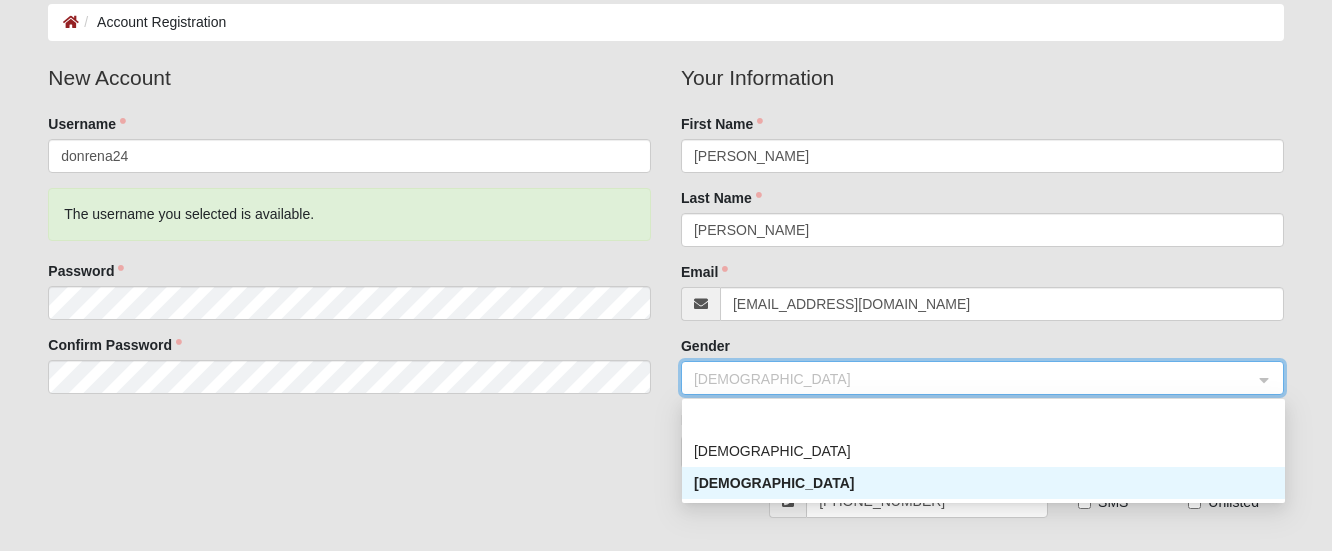 click on "[DEMOGRAPHIC_DATA]" 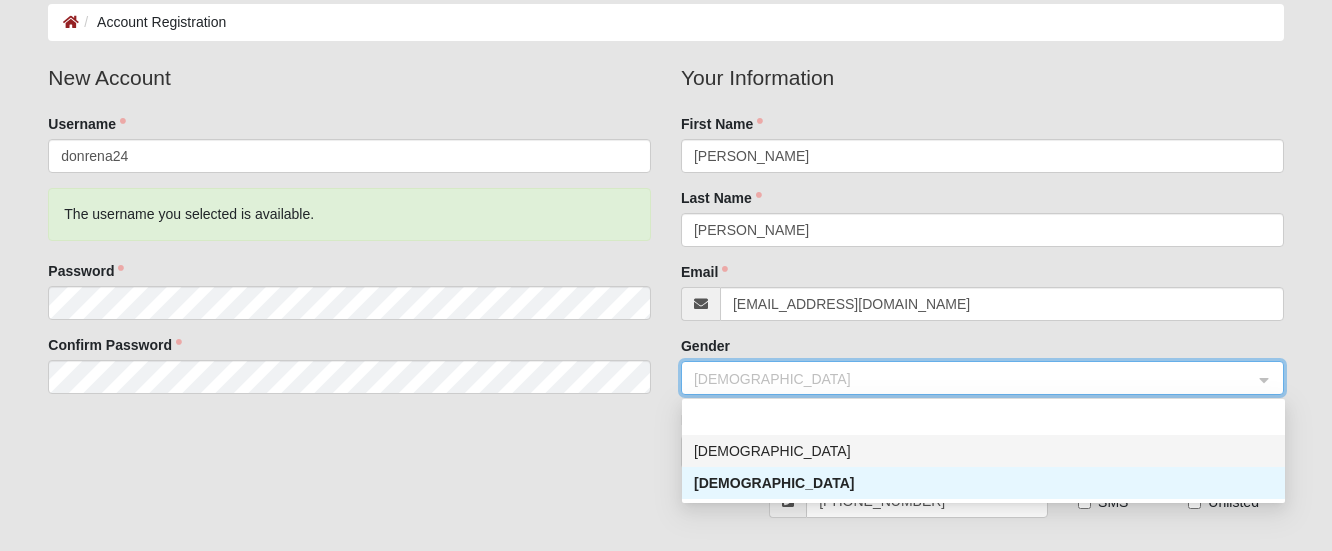 click on "[DEMOGRAPHIC_DATA]" at bounding box center (983, 451) 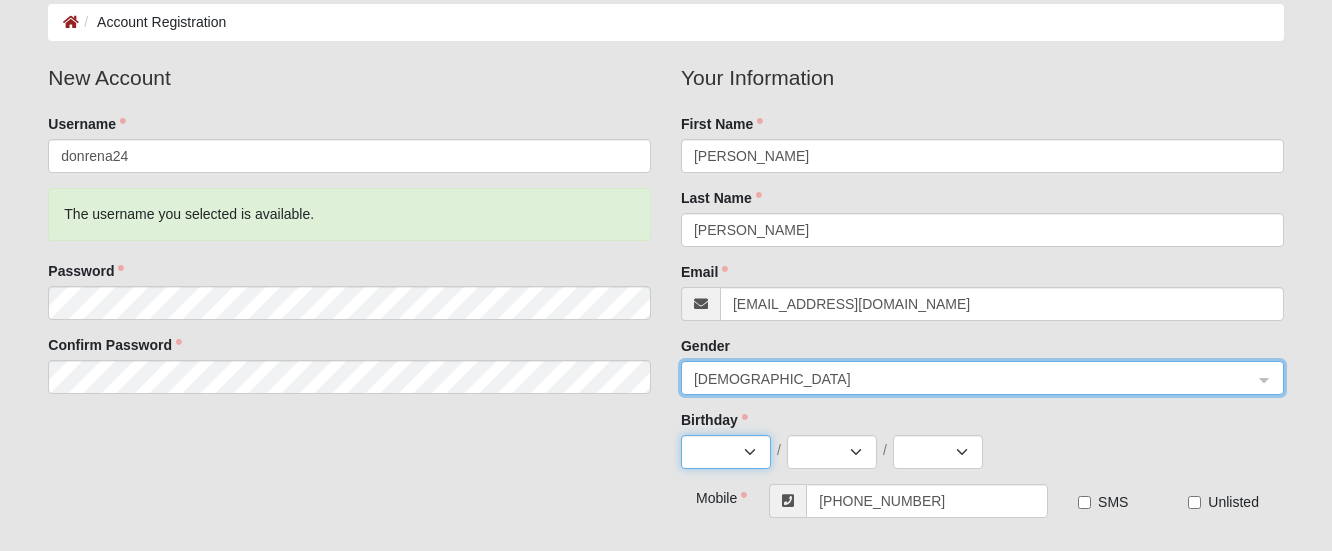 click on "Jan Feb Mar Apr May Jun [DATE] Aug Sep Oct Nov Dec" at bounding box center (726, 452) 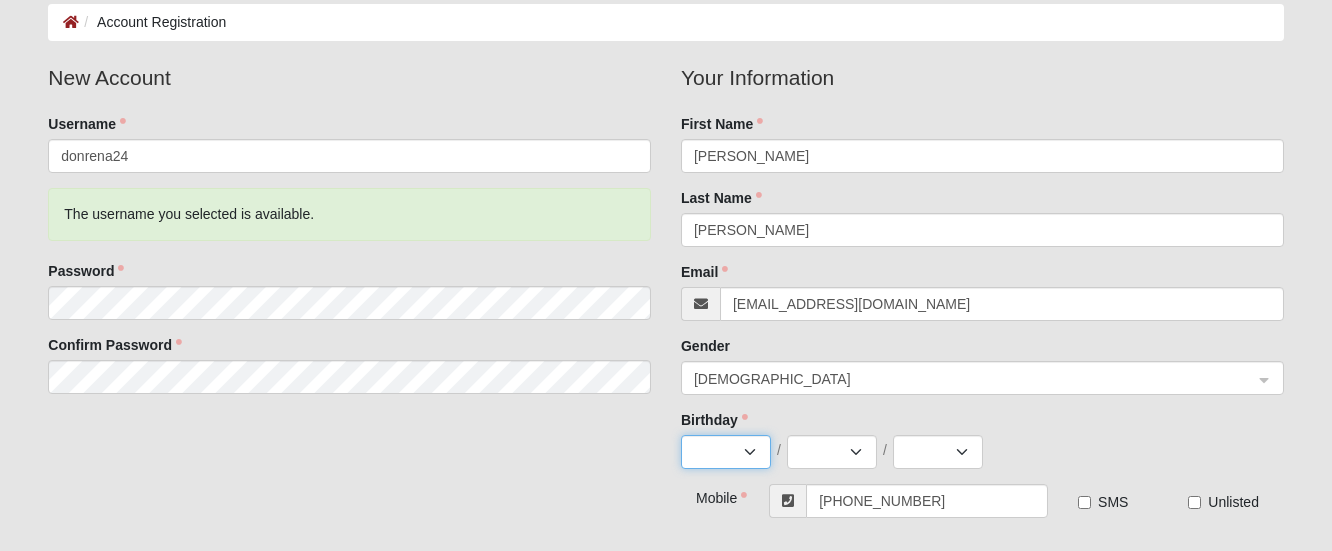 select on "2" 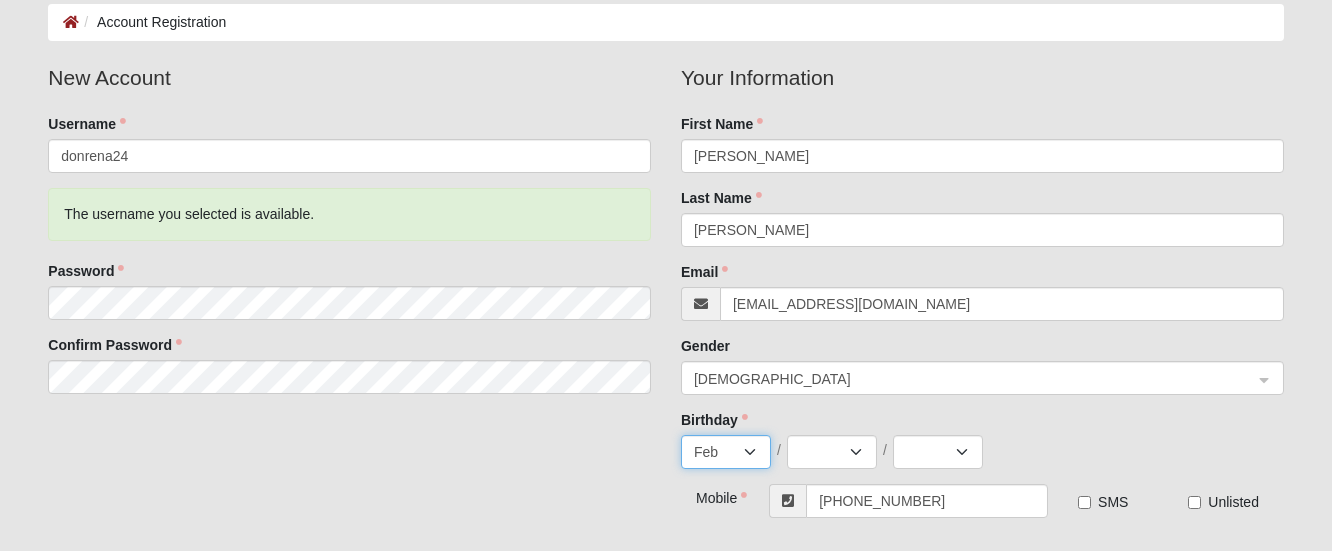 click on "Jan Feb Mar Apr May Jun [DATE] Aug Sep Oct Nov Dec" at bounding box center [726, 452] 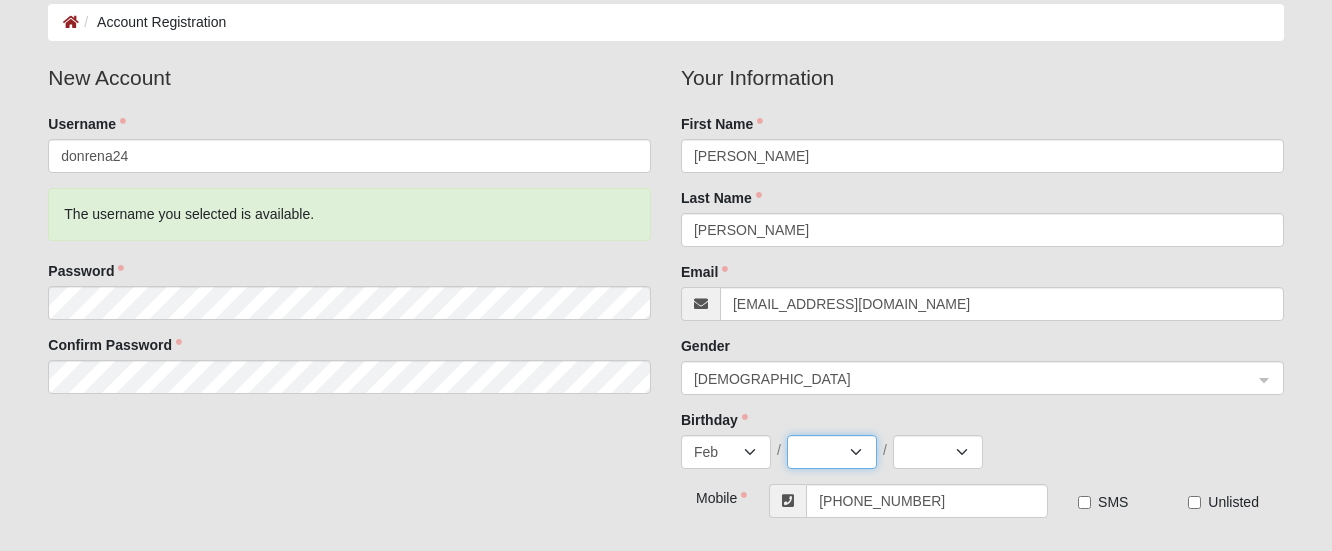click on "1 2 3 4 5 6 7 8 9 10 11 12 13 14 15 16 17 18 19 20 21 22 23 24 25 26 27 28 29" at bounding box center (832, 452) 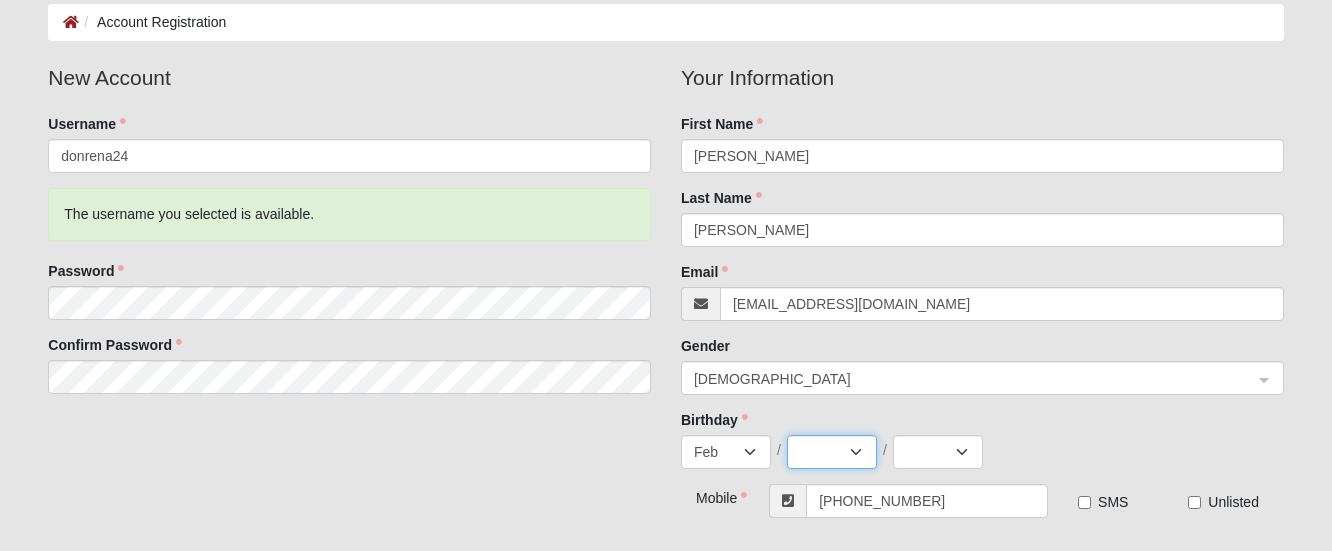 select on "17" 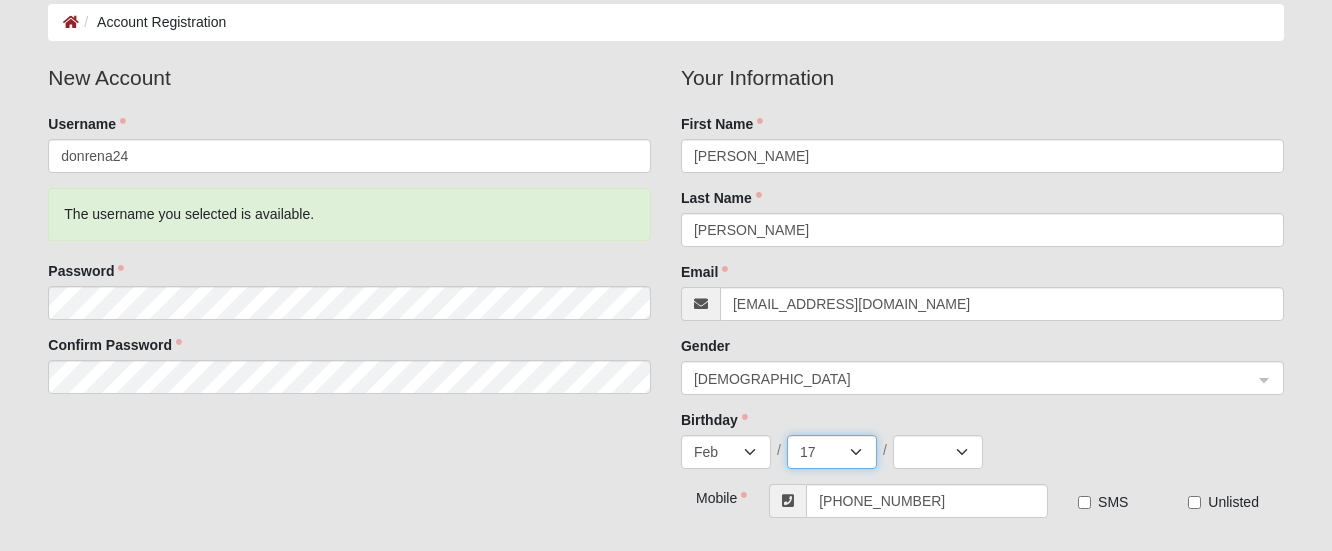click on "1 2 3 4 5 6 7 8 9 10 11 12 13 14 15 16 17 18 19 20 21 22 23 24 25 26 27 28 29" at bounding box center [832, 452] 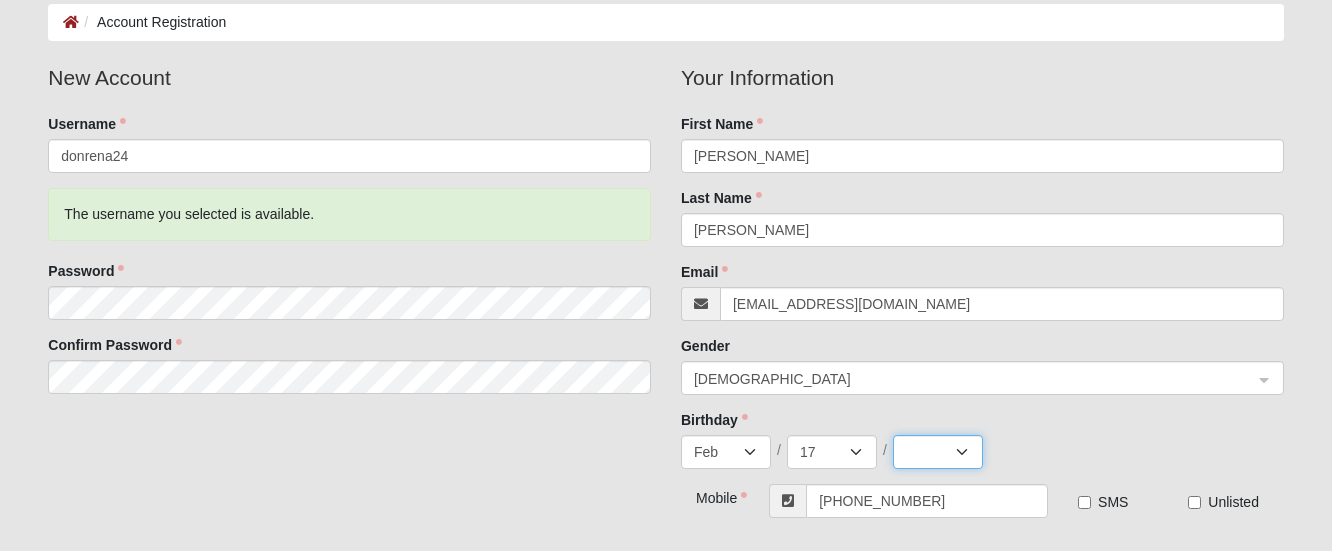 click on "2025 2024 2023 2022 2021 2020 2019 2018 2017 2016 2015 2014 2013 2012 2011 2010 2009 2008 2007 2006 2005 2004 2003 2002 2001 2000 1999 1998 1997 1996 1995 1994 1993 1992 1991 1990 1989 1988 1987 1986 1985 1984 1983 1982 1981 1980 1979 1978 1977 1976 1975 1974 1973 1972 1971 1970 1969 1968 1967 1966 1965 1964 1963 1962 1961 1960 1959 1958 1957 1956 1955 1954 1953 1952 1951 1950 1949 1948 1947 1946 1945 1944 1943 1942 1941 1940 1939 1938 1937 1936 1935 1934 1933 1932 1931 1930 1929 1928 1927 1926 1925 1924 1923 1922 1921 1920 1919 1918 1917 1916 1915 1914 1913 1912 1911 1910 1909 1908 1907 1906 1905 1904 1903 1902 1901 1900" at bounding box center (938, 452) 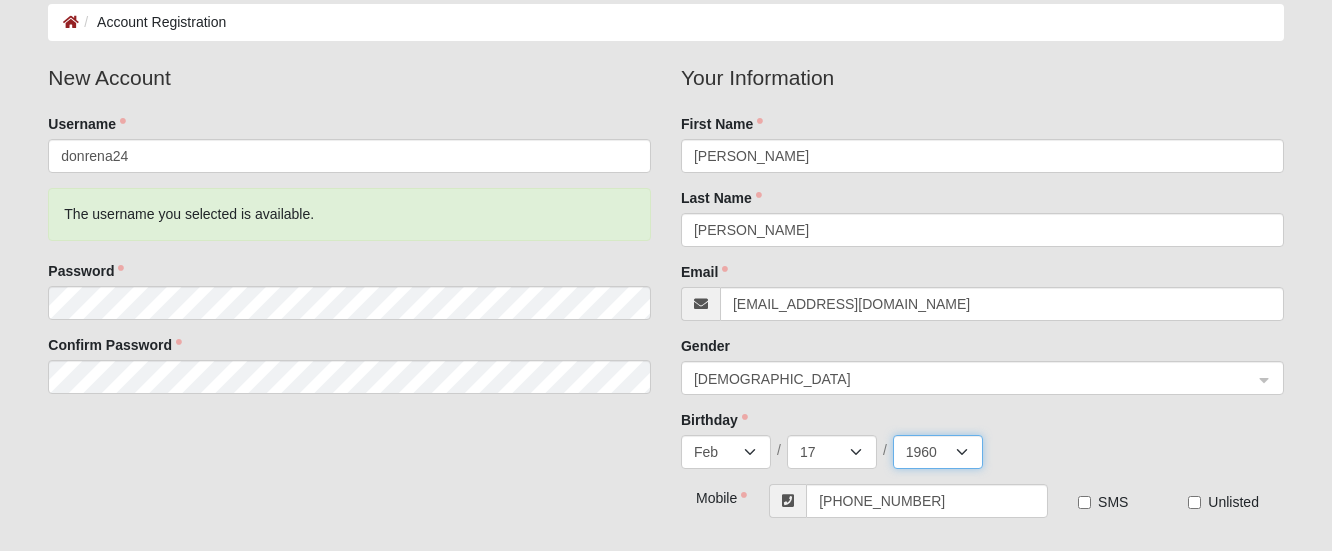 click on "2025 2024 2023 2022 2021 2020 2019 2018 2017 2016 2015 2014 2013 2012 2011 2010 2009 2008 2007 2006 2005 2004 2003 2002 2001 2000 1999 1998 1997 1996 1995 1994 1993 1992 1991 1990 1989 1988 1987 1986 1985 1984 1983 1982 1981 1980 1979 1978 1977 1976 1975 1974 1973 1972 1971 1970 1969 1968 1967 1966 1965 1964 1963 1962 1961 1960 1959 1958 1957 1956 1955 1954 1953 1952 1951 1950 1949 1948 1947 1946 1945 1944 1943 1942 1941 1940 1939 1938 1937 1936 1935 1934 1933 1932 1931 1930 1929 1928 1927 1926 1925 1924 1923 1922 1921 1920 1919 1918 1917 1916 1915 1914 1913 1912 1911 1910 1909 1908 1907 1906 1905 1904 1903 1902 1901 1900" at bounding box center (938, 452) 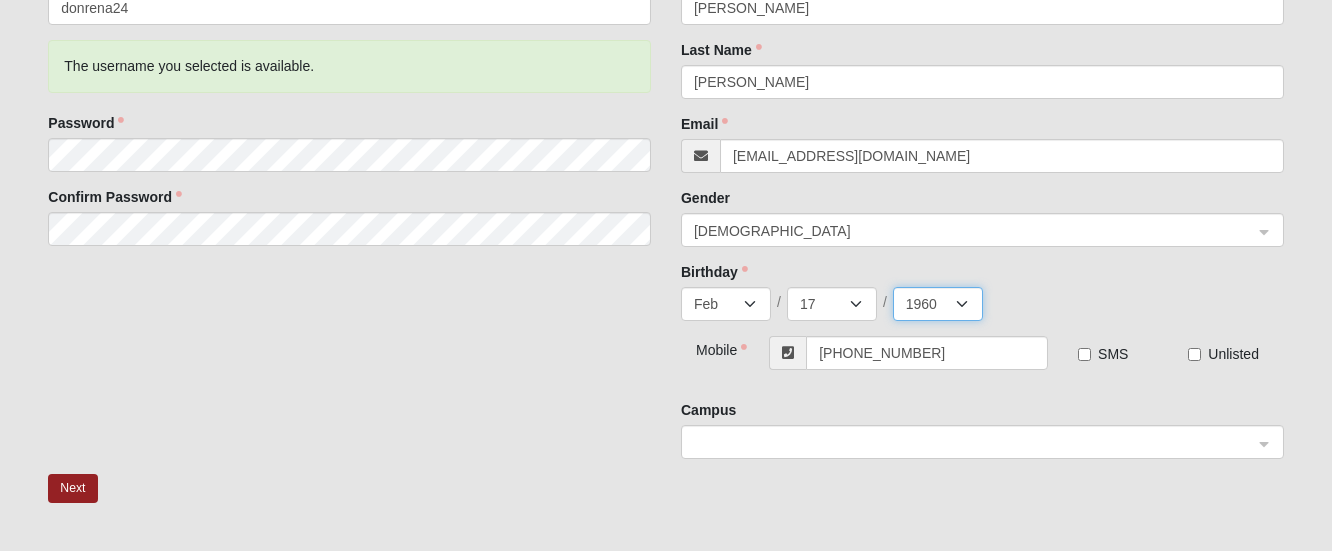 scroll, scrollTop: 300, scrollLeft: 0, axis: vertical 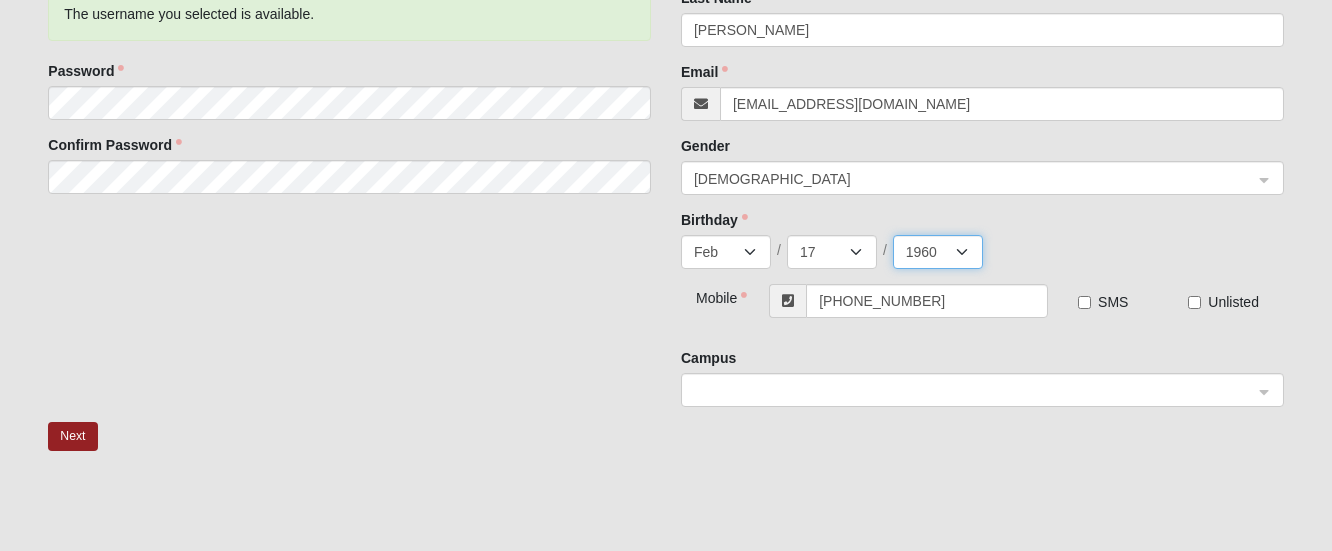 click 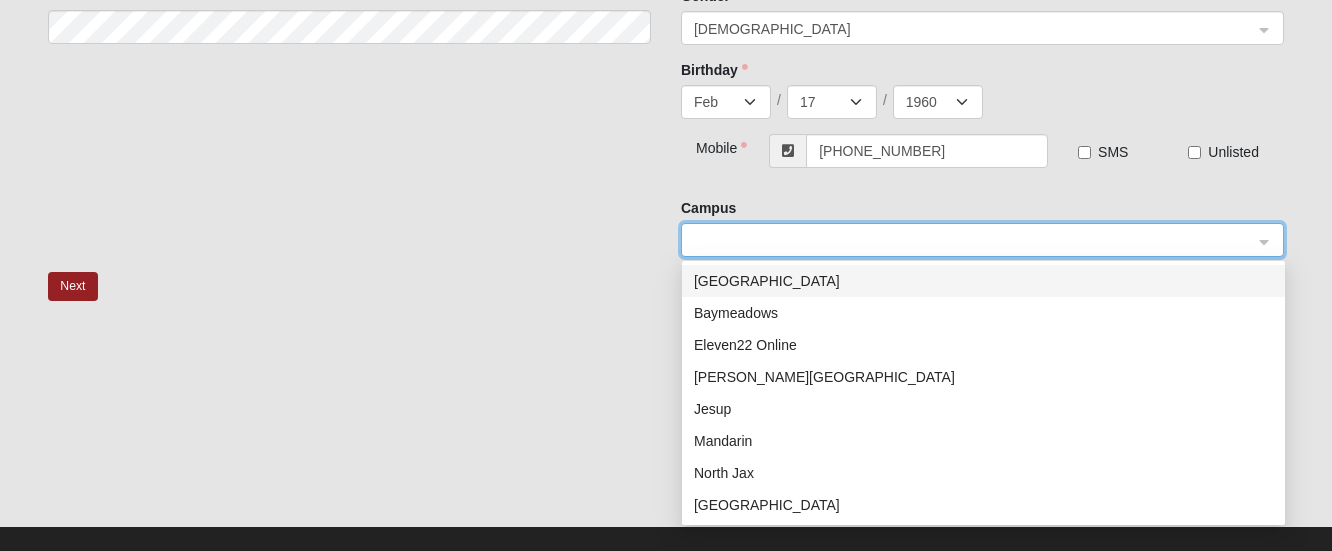 scroll, scrollTop: 477, scrollLeft: 0, axis: vertical 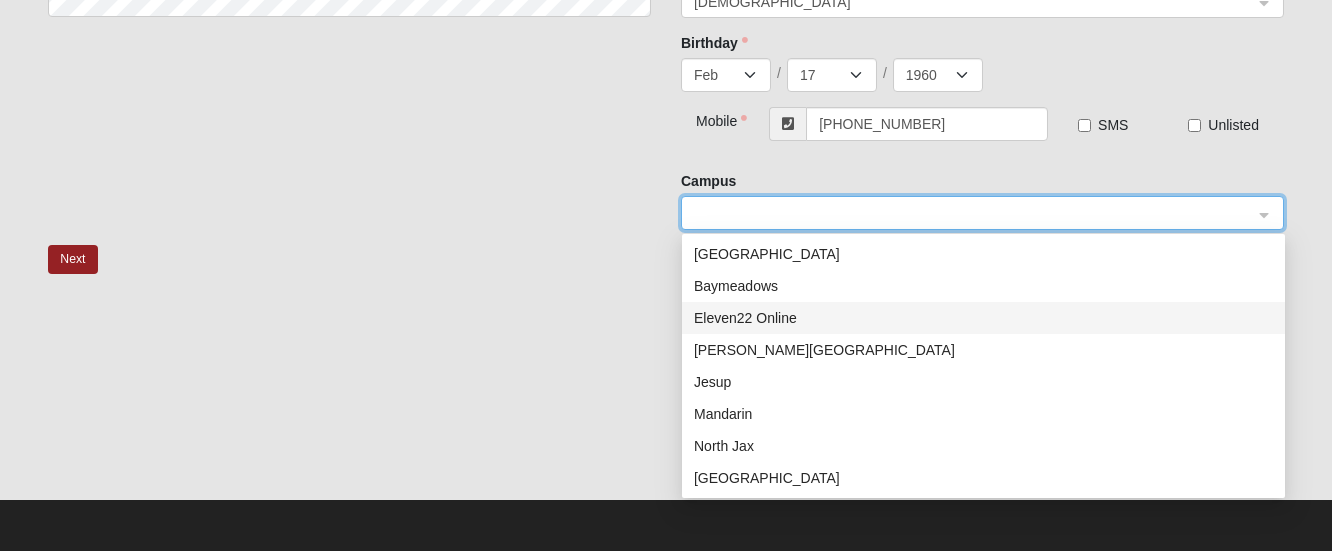 click on "Eleven22 Online" at bounding box center [983, 318] 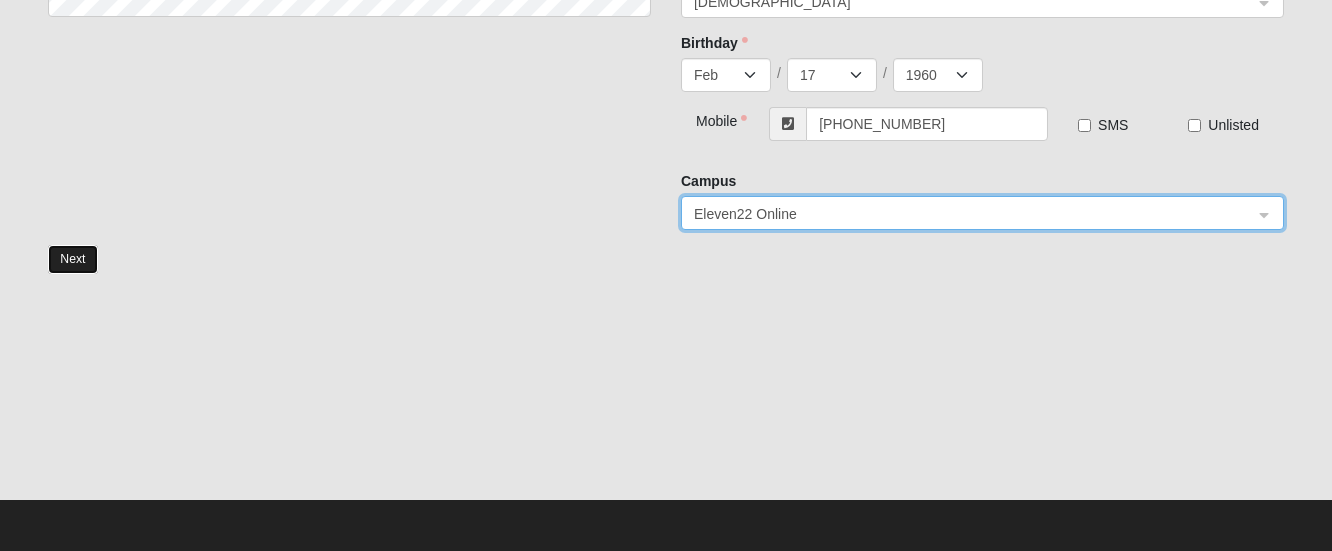 drag, startPoint x: 78, startPoint y: 257, endPoint x: 103, endPoint y: 257, distance: 25 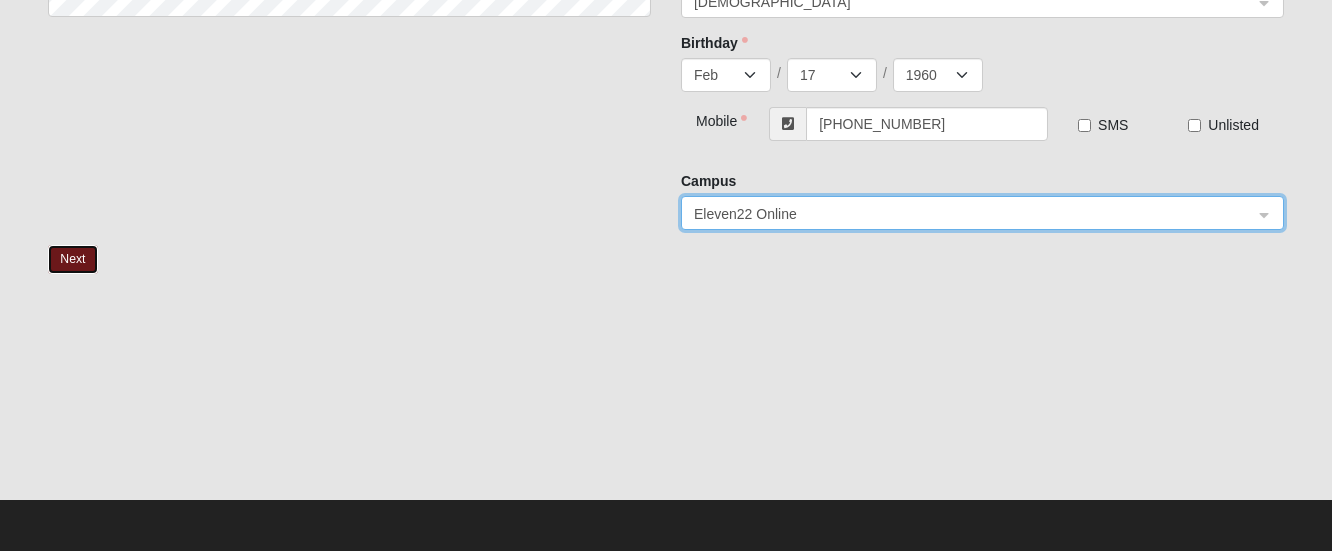click on "Next" at bounding box center [72, 259] 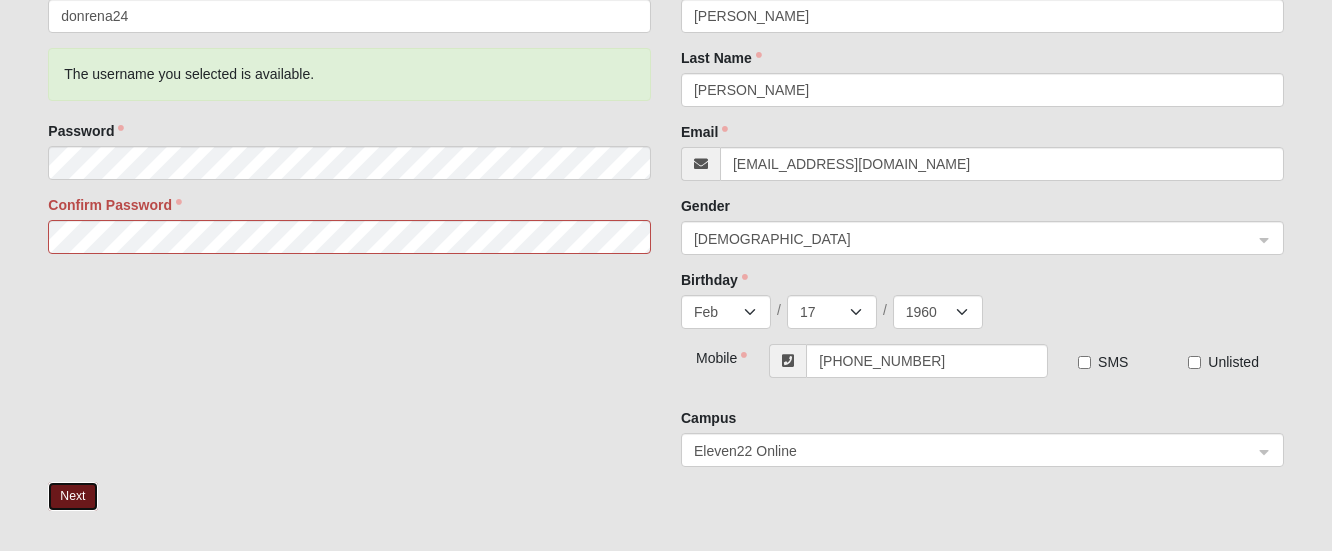 scroll, scrollTop: 276, scrollLeft: 0, axis: vertical 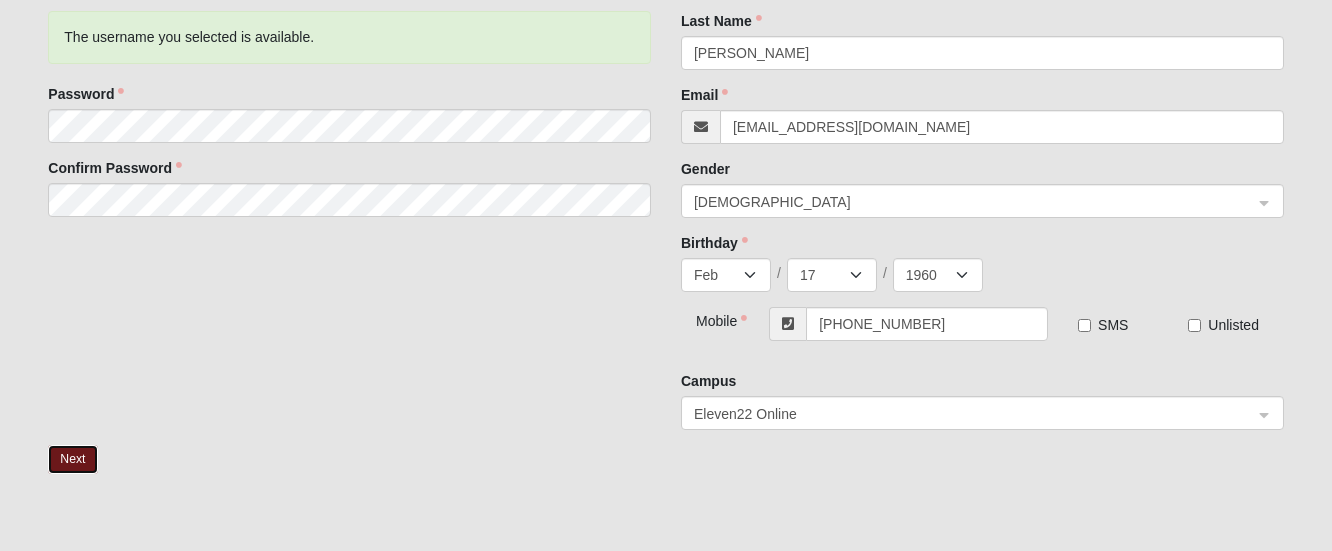 drag, startPoint x: 67, startPoint y: 460, endPoint x: 92, endPoint y: 461, distance: 25.019993 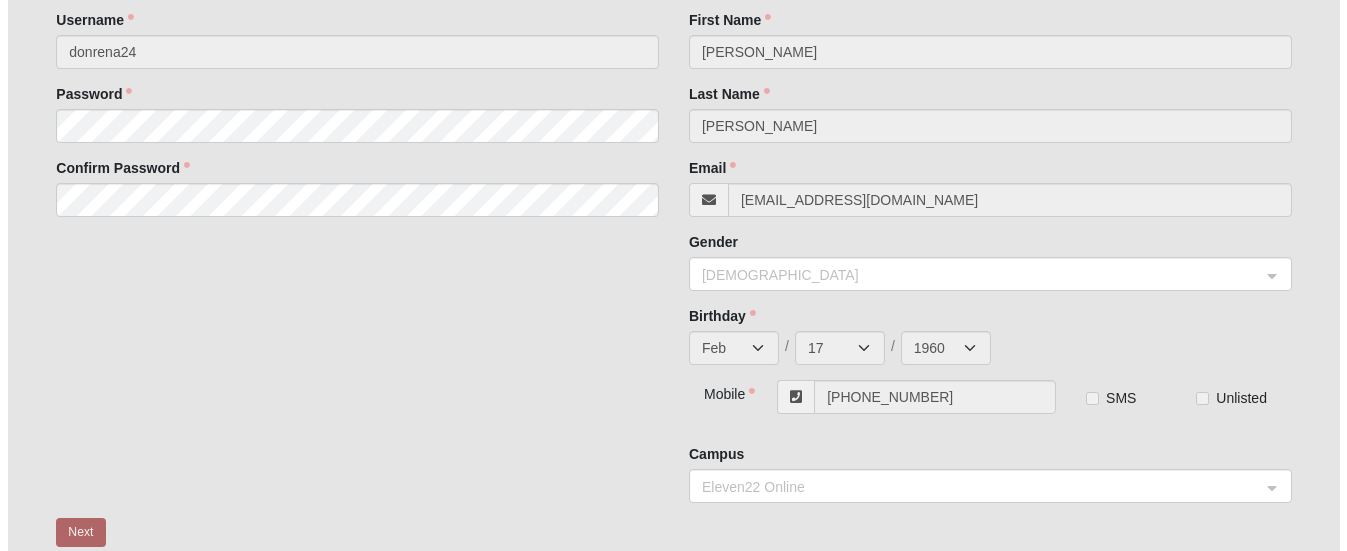 scroll, scrollTop: 0, scrollLeft: 0, axis: both 